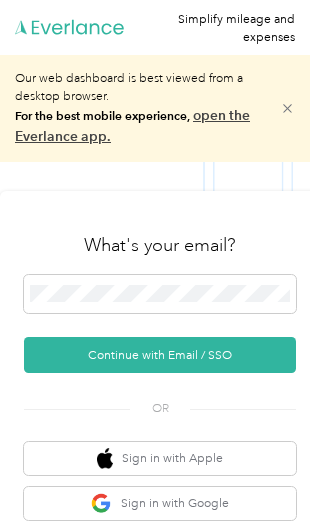 scroll, scrollTop: 42, scrollLeft: 0, axis: vertical 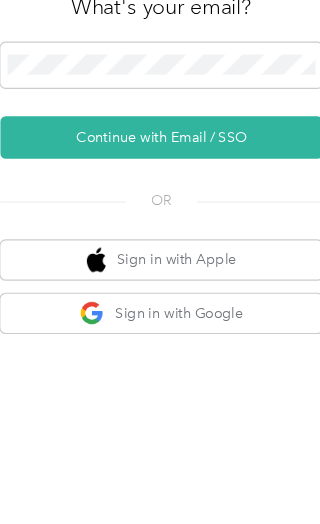 click on "Continue with Email / SSO" at bounding box center [160, 313] 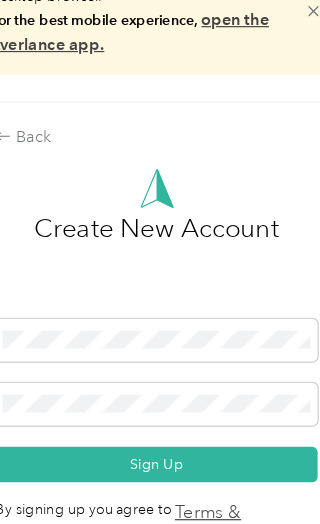 scroll, scrollTop: 184, scrollLeft: 0, axis: vertical 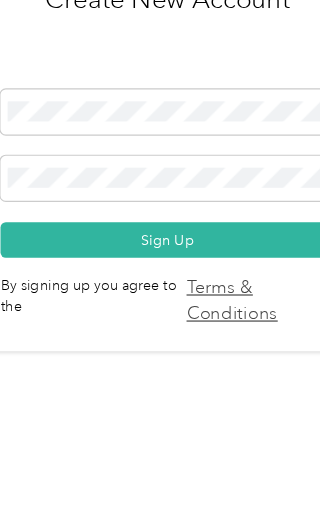 click on "Sign Up" at bounding box center (160, 394) 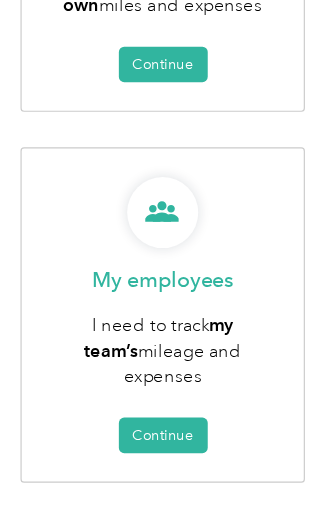 scroll, scrollTop: 546, scrollLeft: 0, axis: vertical 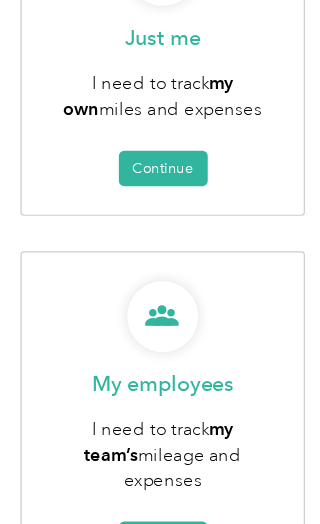 click on "Continue" at bounding box center [155, 455] 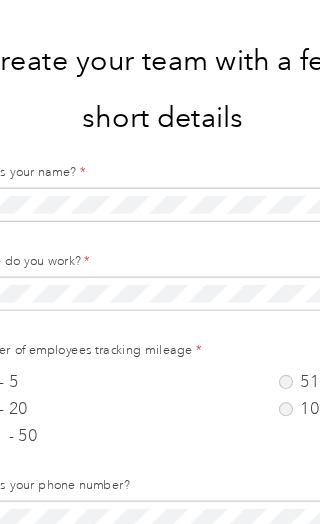 scroll, scrollTop: 207, scrollLeft: 0, axis: vertical 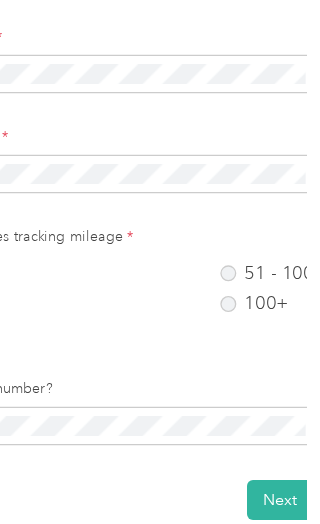 click on "51 - 100" at bounding box center (280, 256) 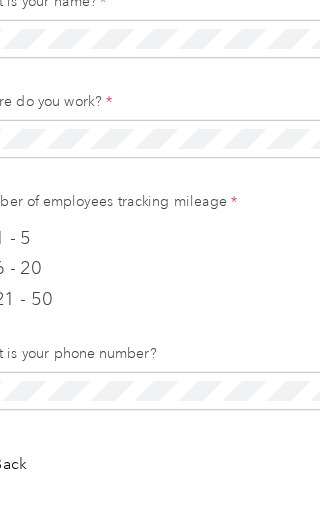 scroll, scrollTop: 273, scrollLeft: 0, axis: vertical 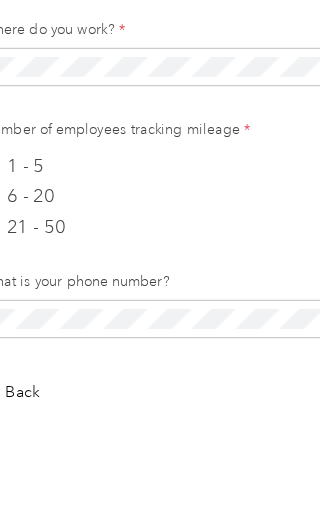 click on "1 - 5" at bounding box center (18, 256) 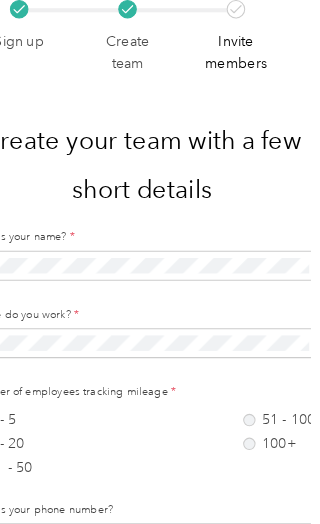 scroll, scrollTop: 124, scrollLeft: 8, axis: both 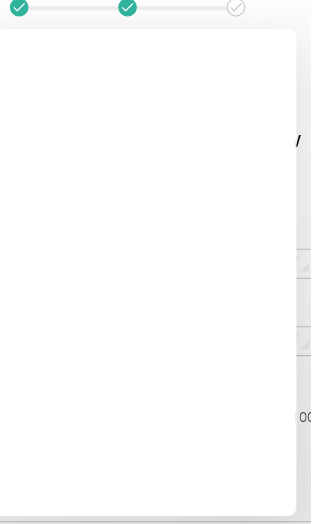 click on "Next" at bounding box center (290, 575) 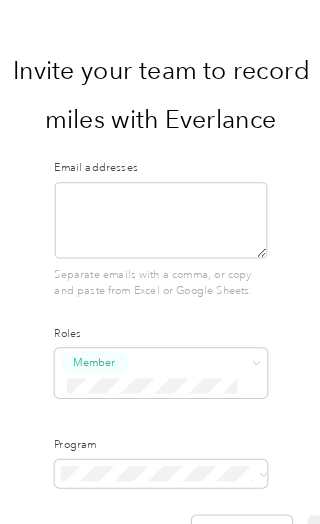 scroll, scrollTop: 263, scrollLeft: 0, axis: vertical 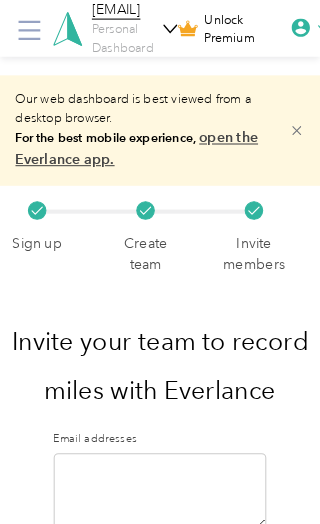 click 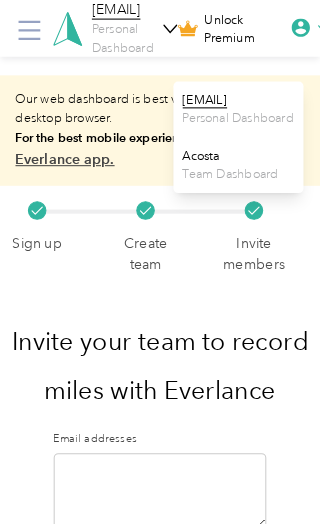 click on "[EMAIL]" at bounding box center (231, 97) 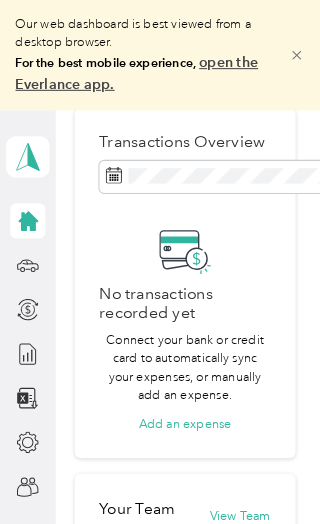 scroll, scrollTop: 421, scrollLeft: 3, axis: both 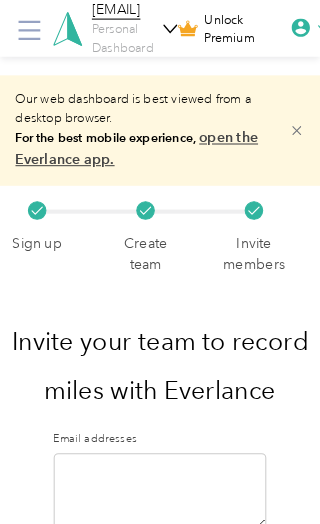 click on "open the Everlance app." at bounding box center (132, 144) 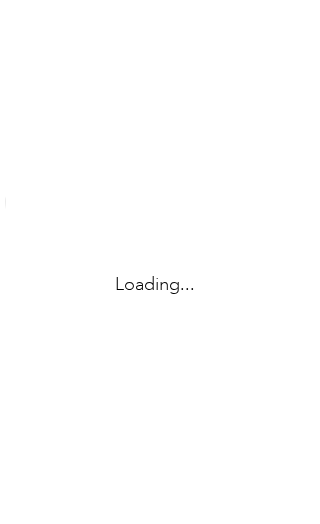 scroll, scrollTop: 0, scrollLeft: 0, axis: both 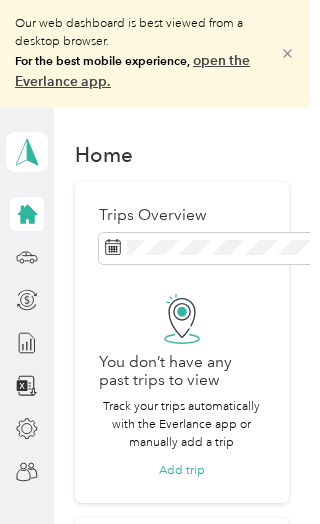 click on "open the Everlance app." at bounding box center (132, 71) 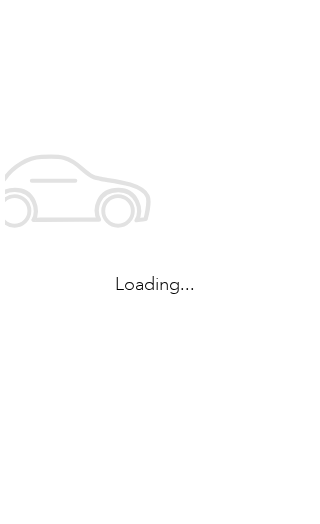 scroll, scrollTop: 0, scrollLeft: 0, axis: both 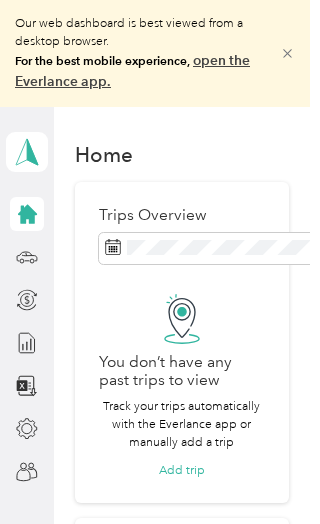 click 